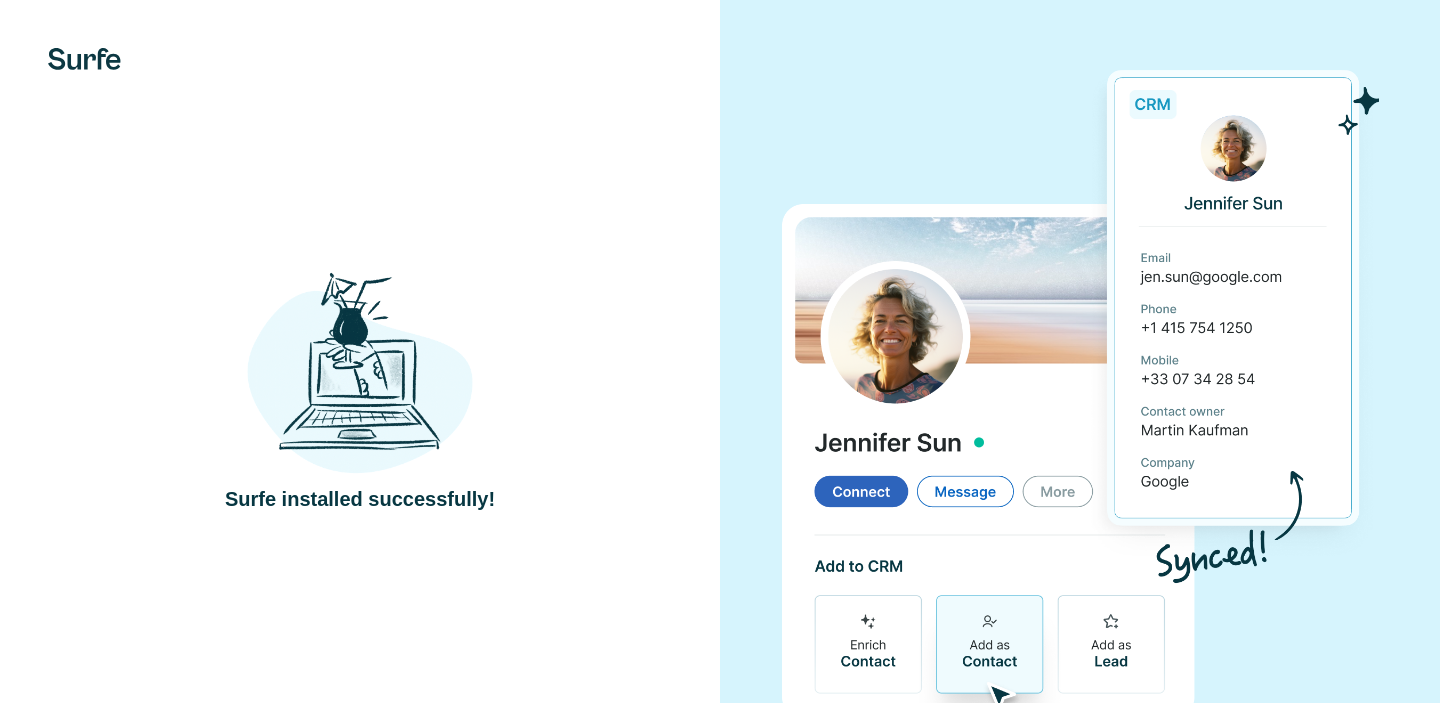 scroll, scrollTop: 0, scrollLeft: 0, axis: both 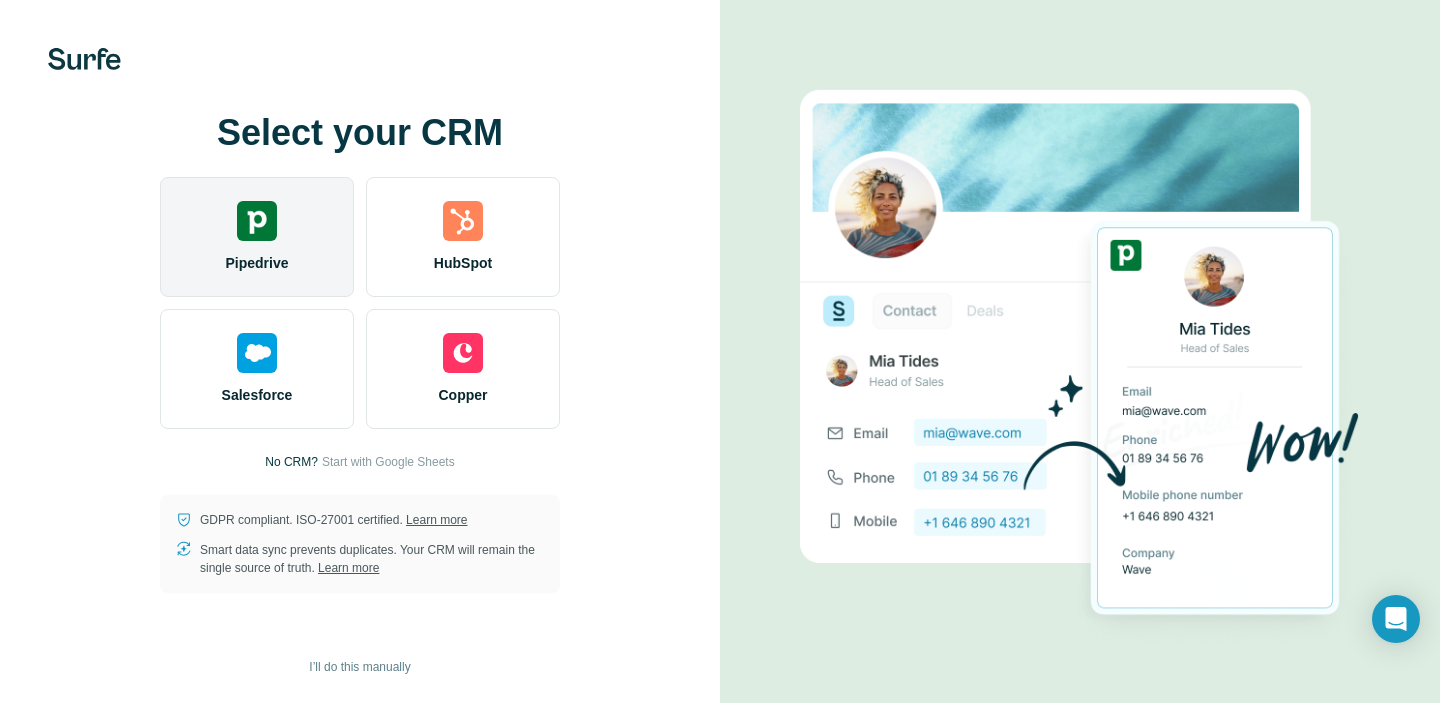 click on "Pipedrive" at bounding box center [256, 263] 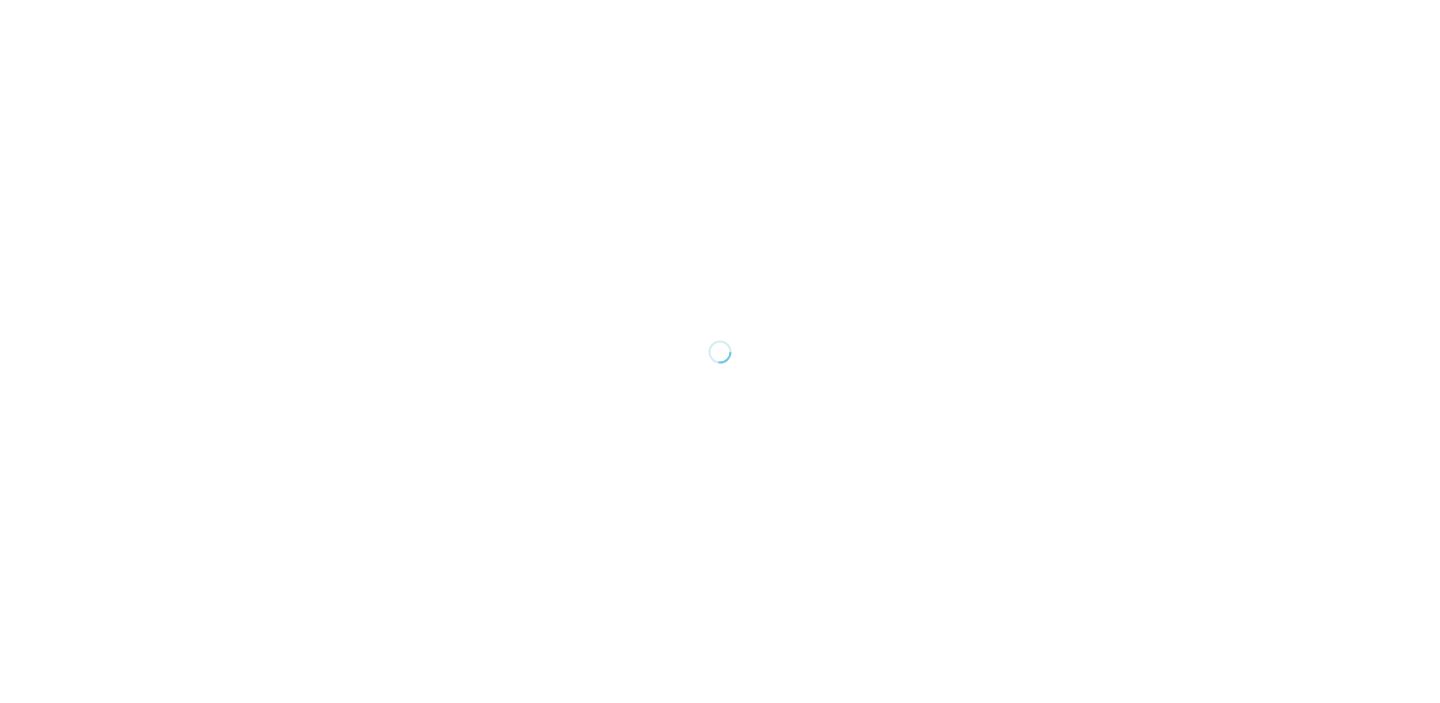 scroll, scrollTop: 0, scrollLeft: 0, axis: both 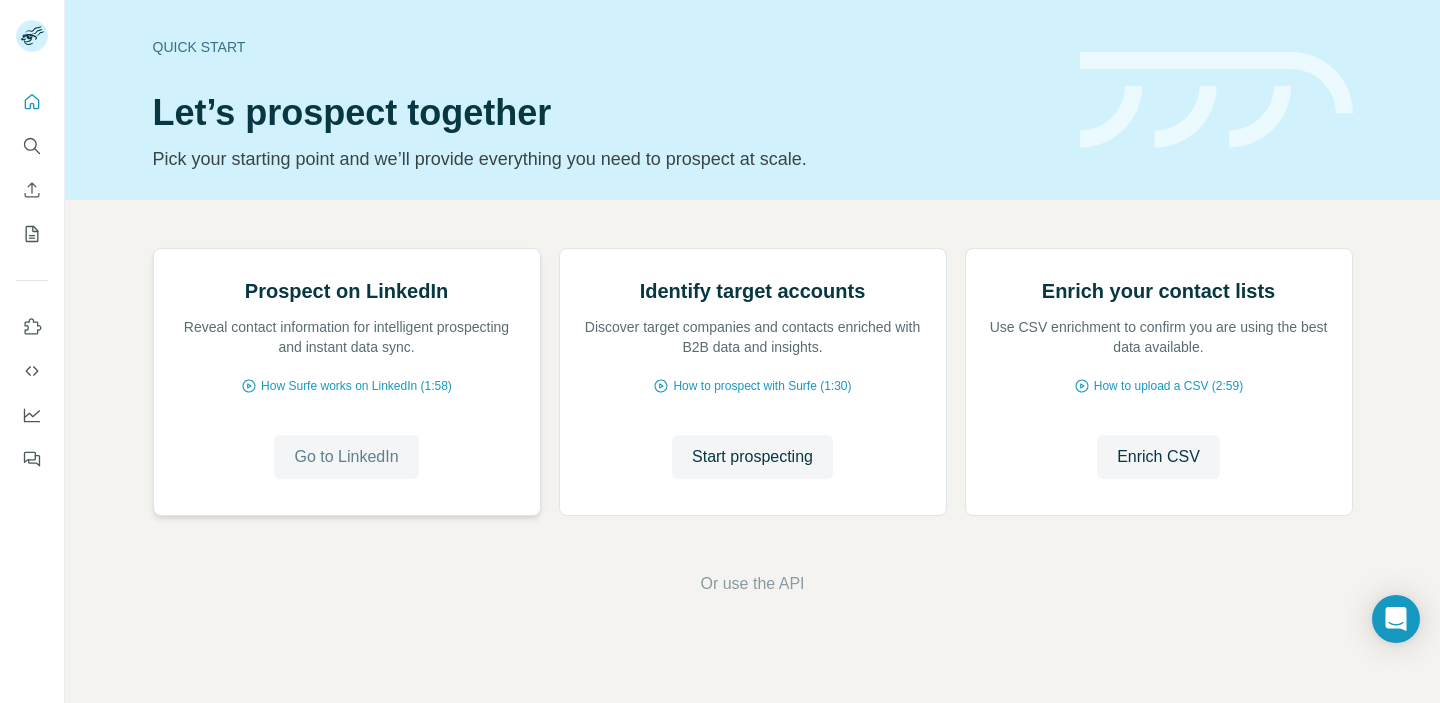 click on "Go to LinkedIn" at bounding box center [346, 457] 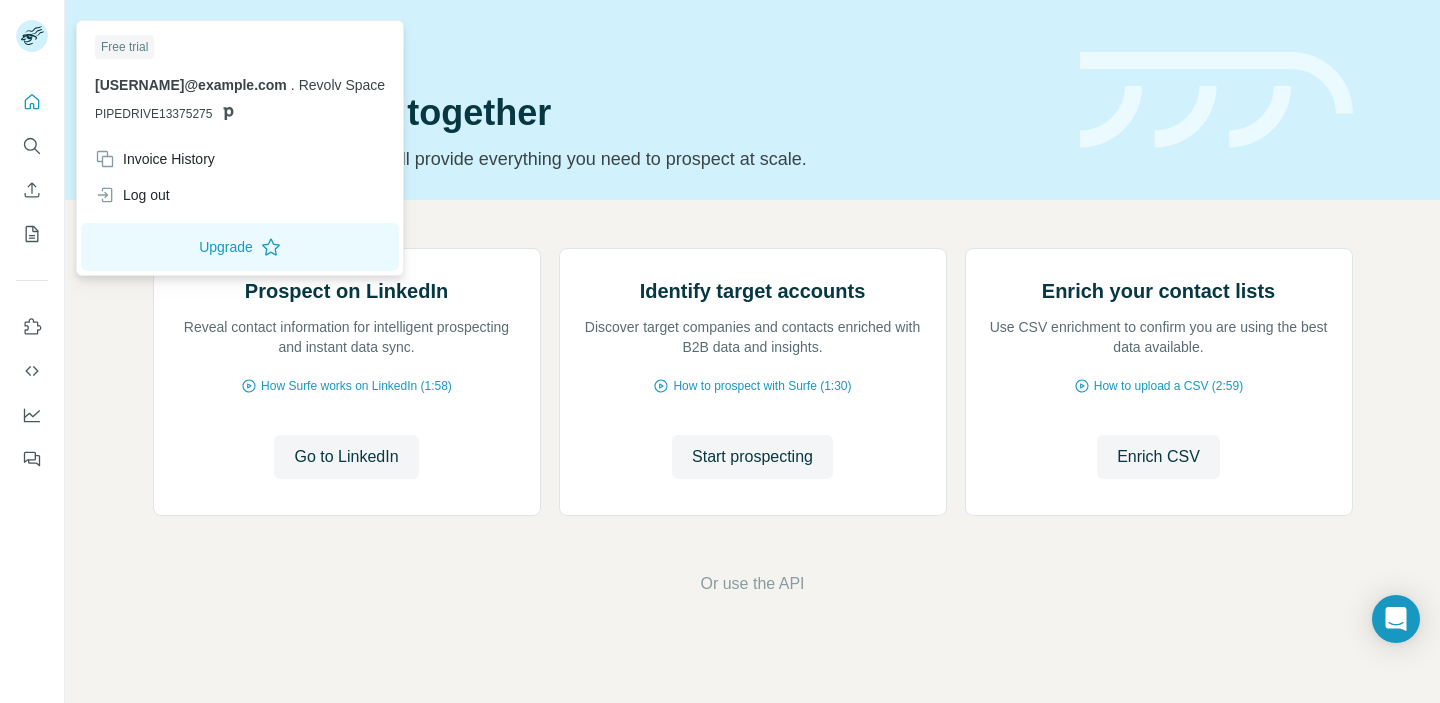 click 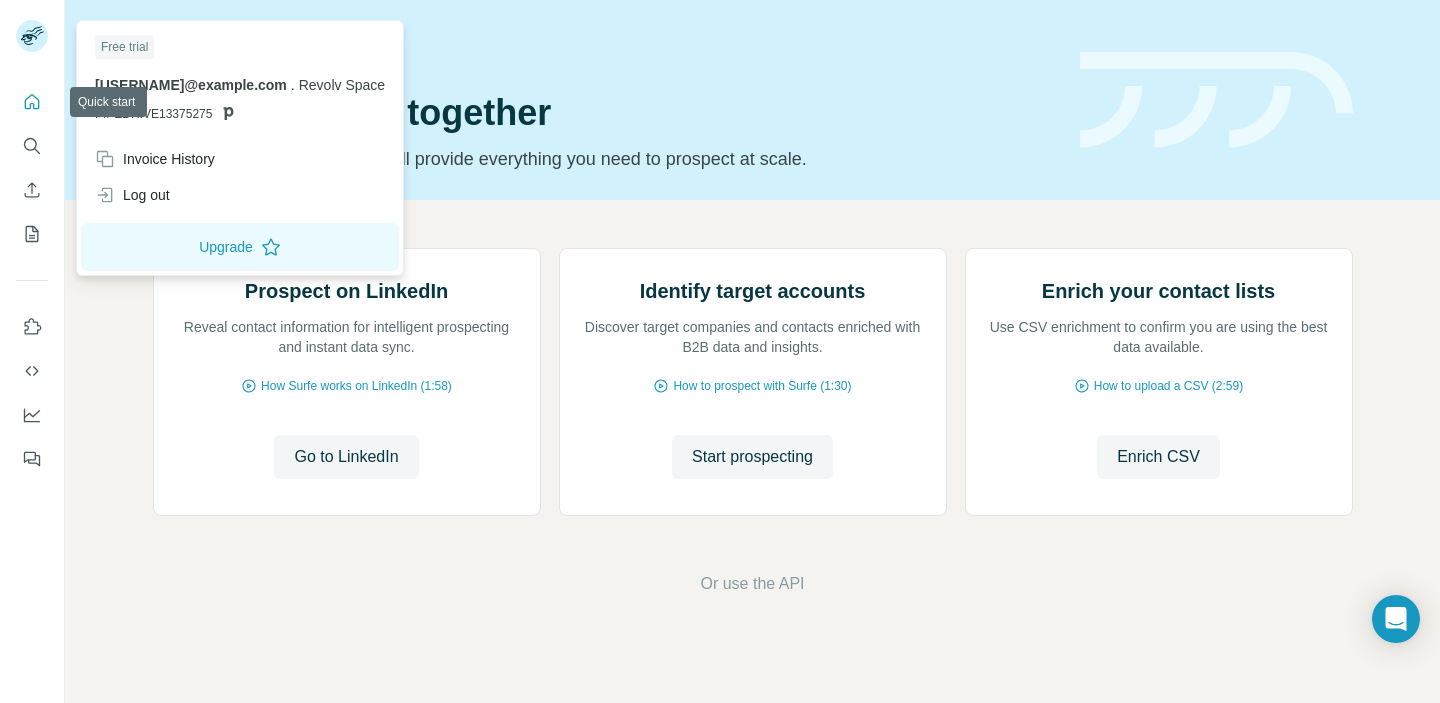 click 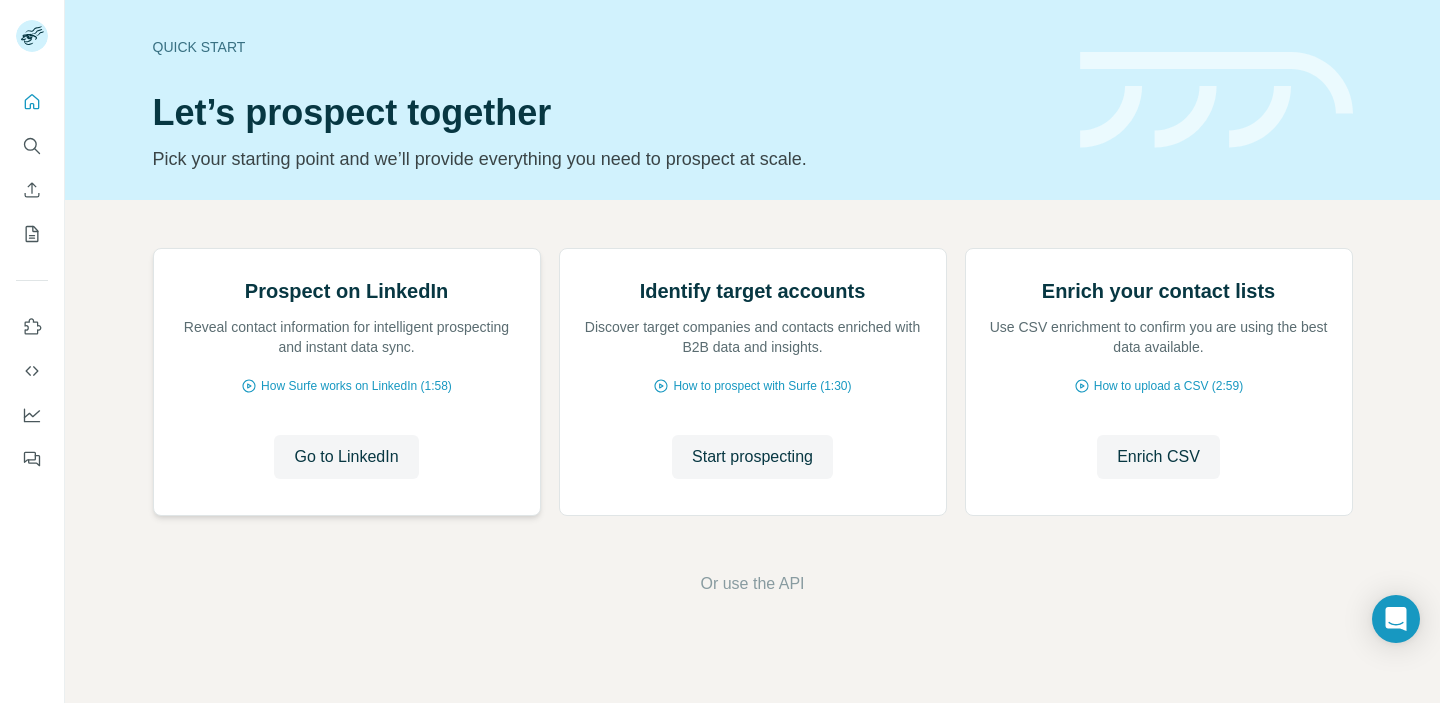 scroll, scrollTop: 0, scrollLeft: 0, axis: both 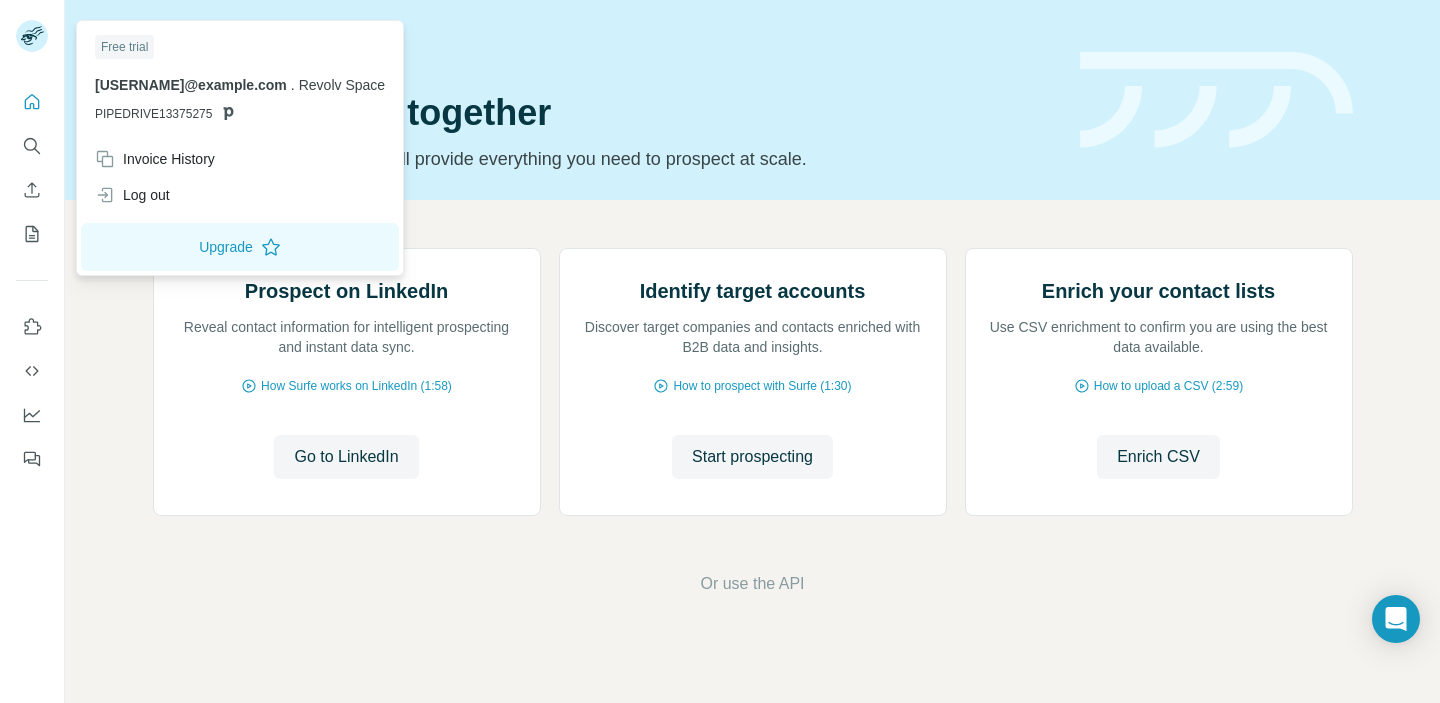 click 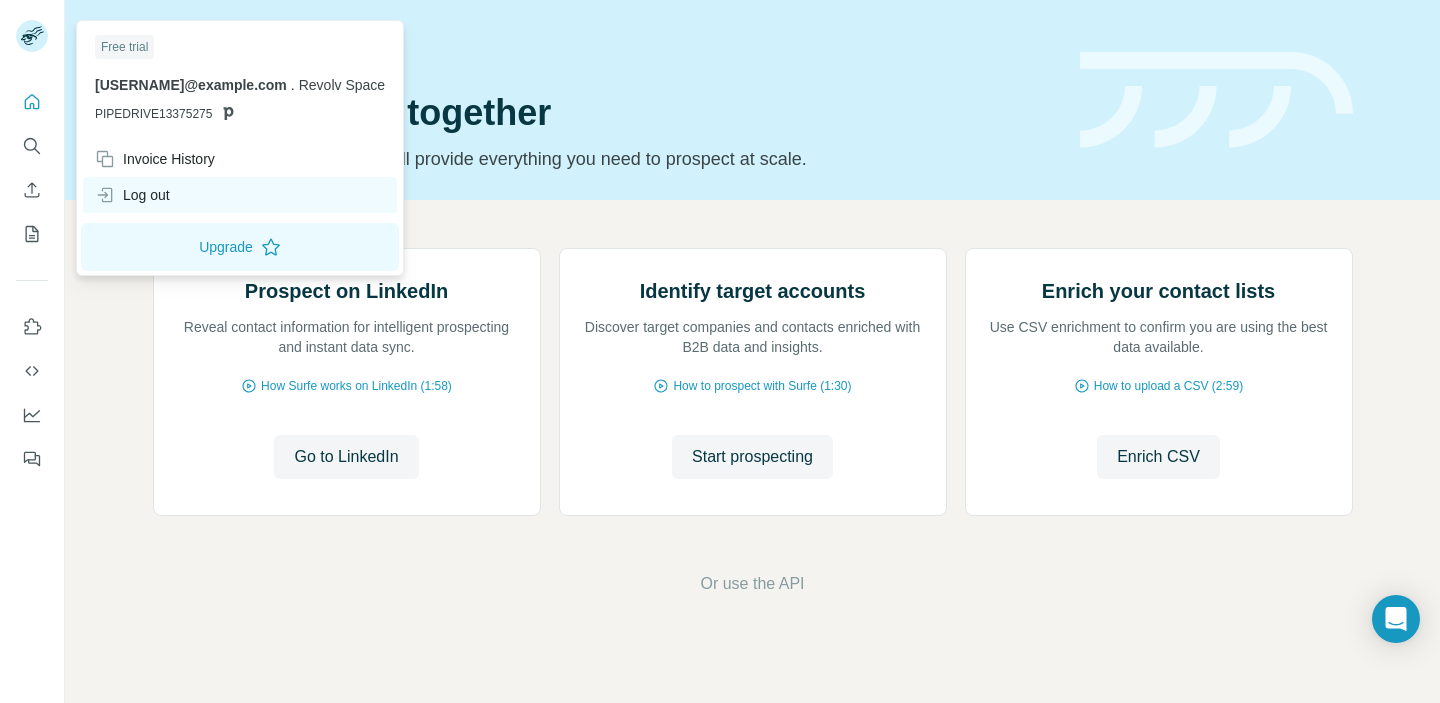 click on "Log out" at bounding box center (132, 195) 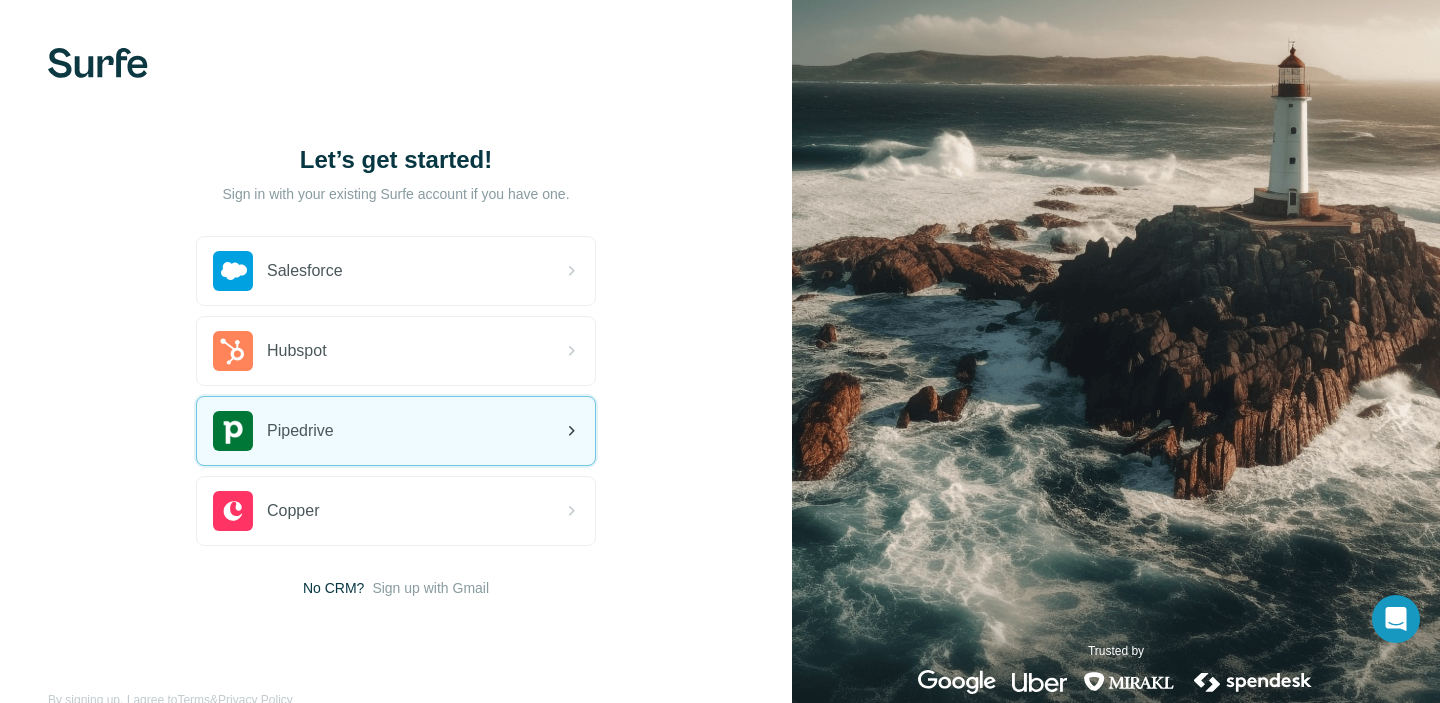 scroll, scrollTop: 39, scrollLeft: 0, axis: vertical 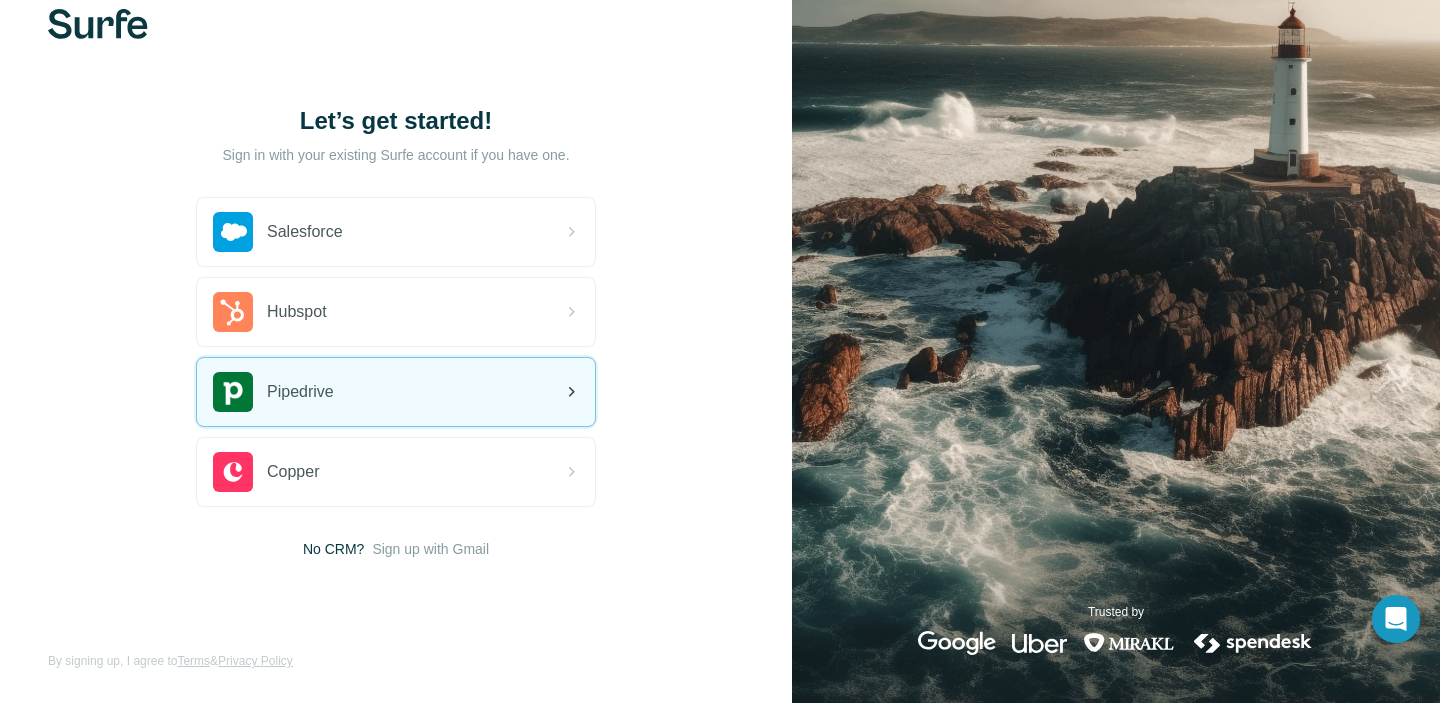 drag, startPoint x: 573, startPoint y: 396, endPoint x: 567, endPoint y: 387, distance: 10.816654 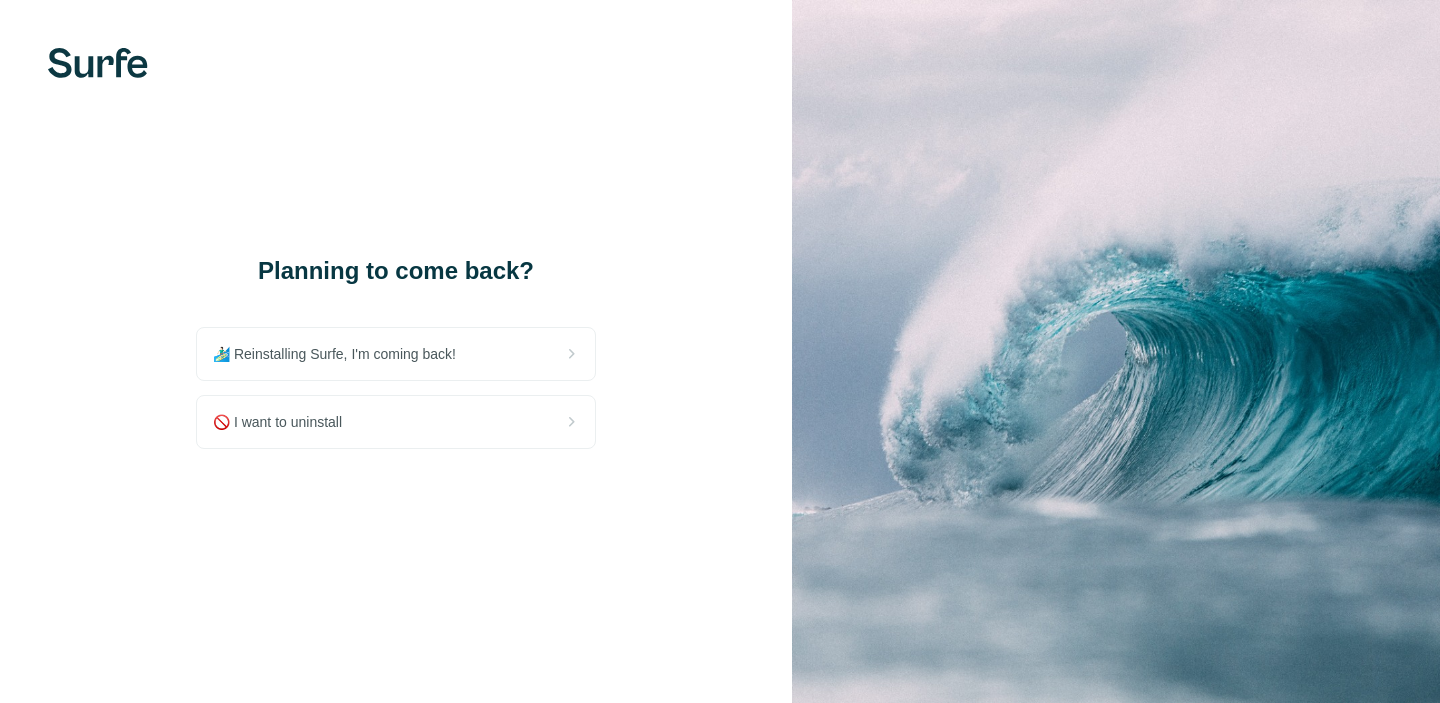 scroll, scrollTop: 0, scrollLeft: 0, axis: both 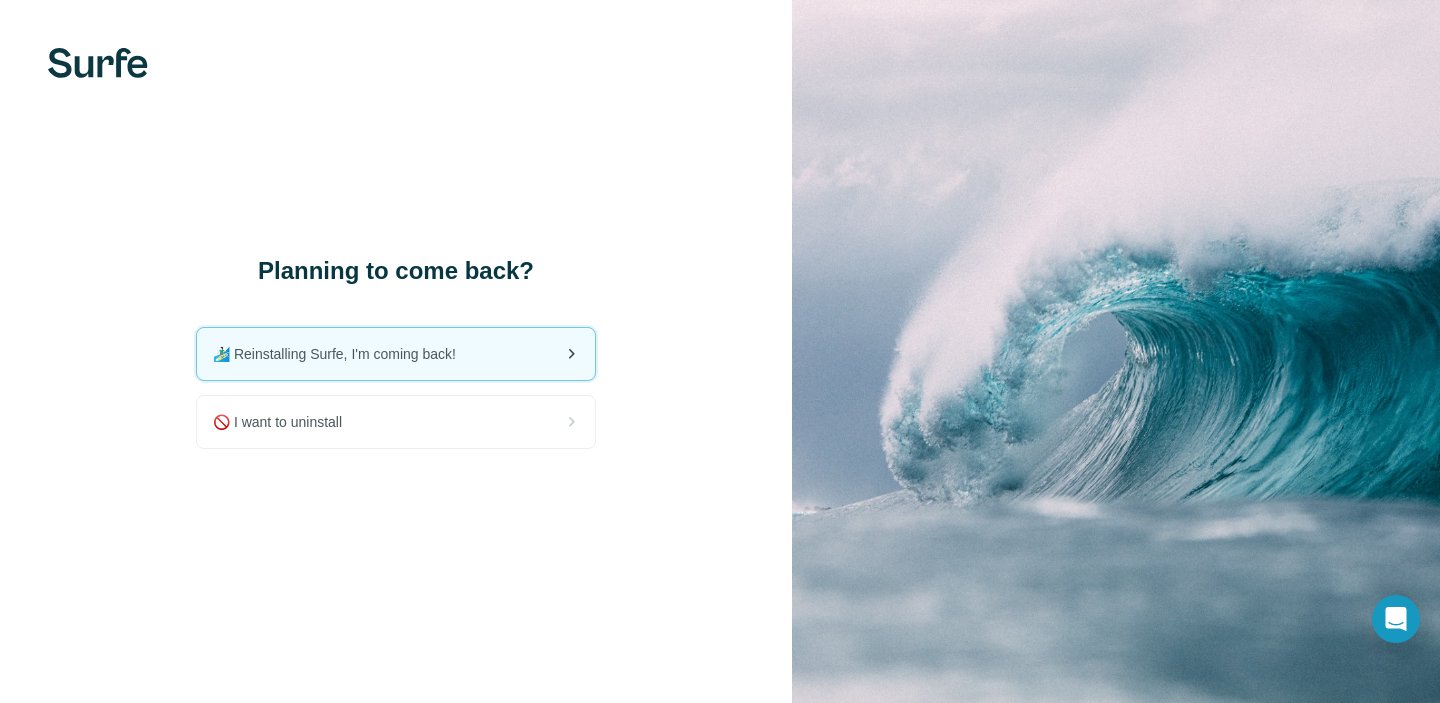 click on "🏄🏻‍♂️ Reinstalling Surfe, I'm coming back!" at bounding box center (342, 354) 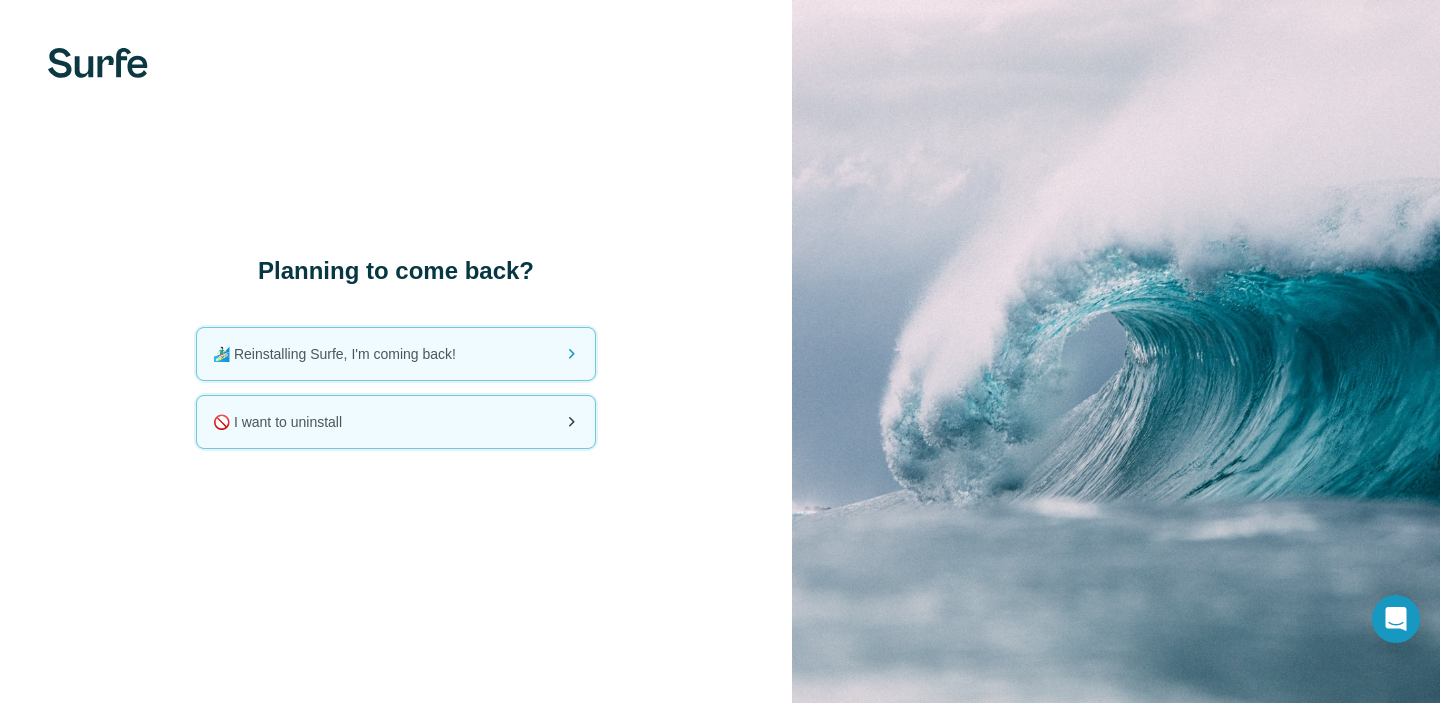 click on "🚫  I want to uninstall" at bounding box center [396, 422] 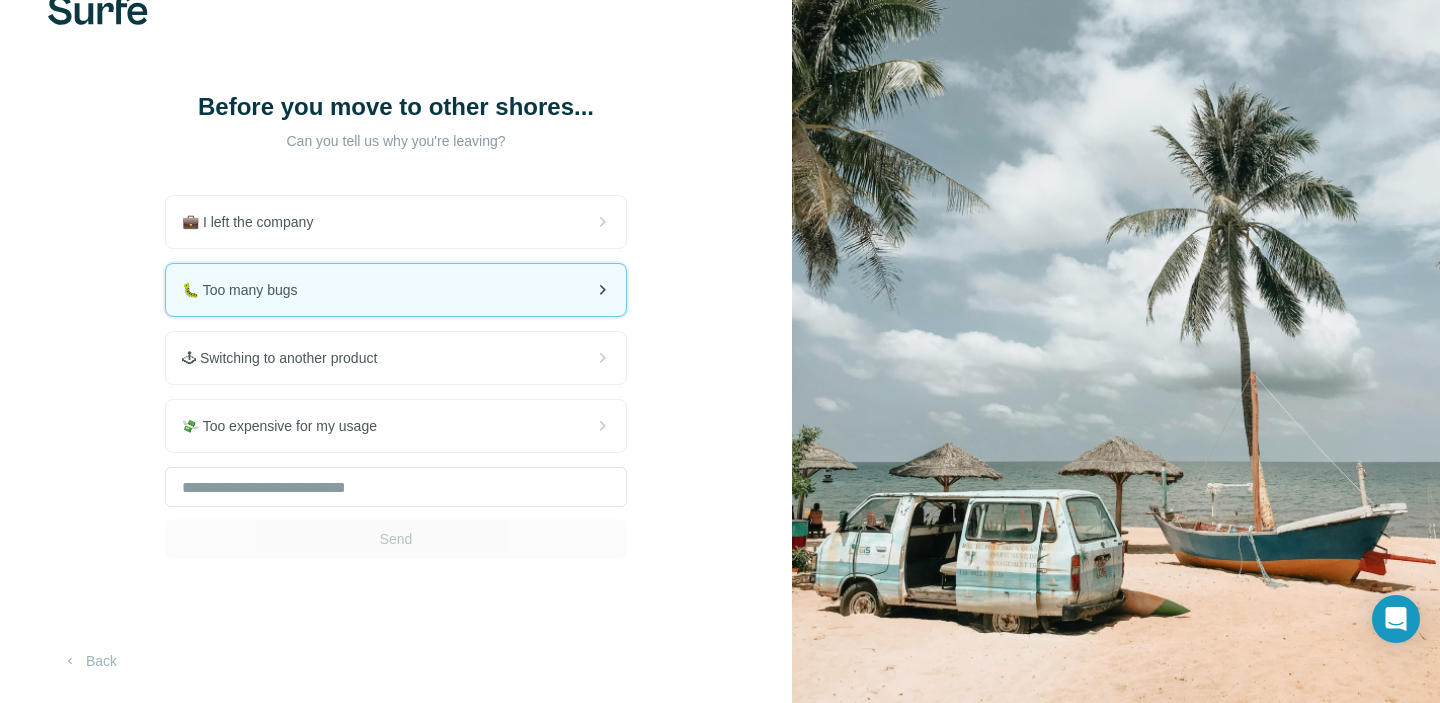 scroll, scrollTop: 0, scrollLeft: 0, axis: both 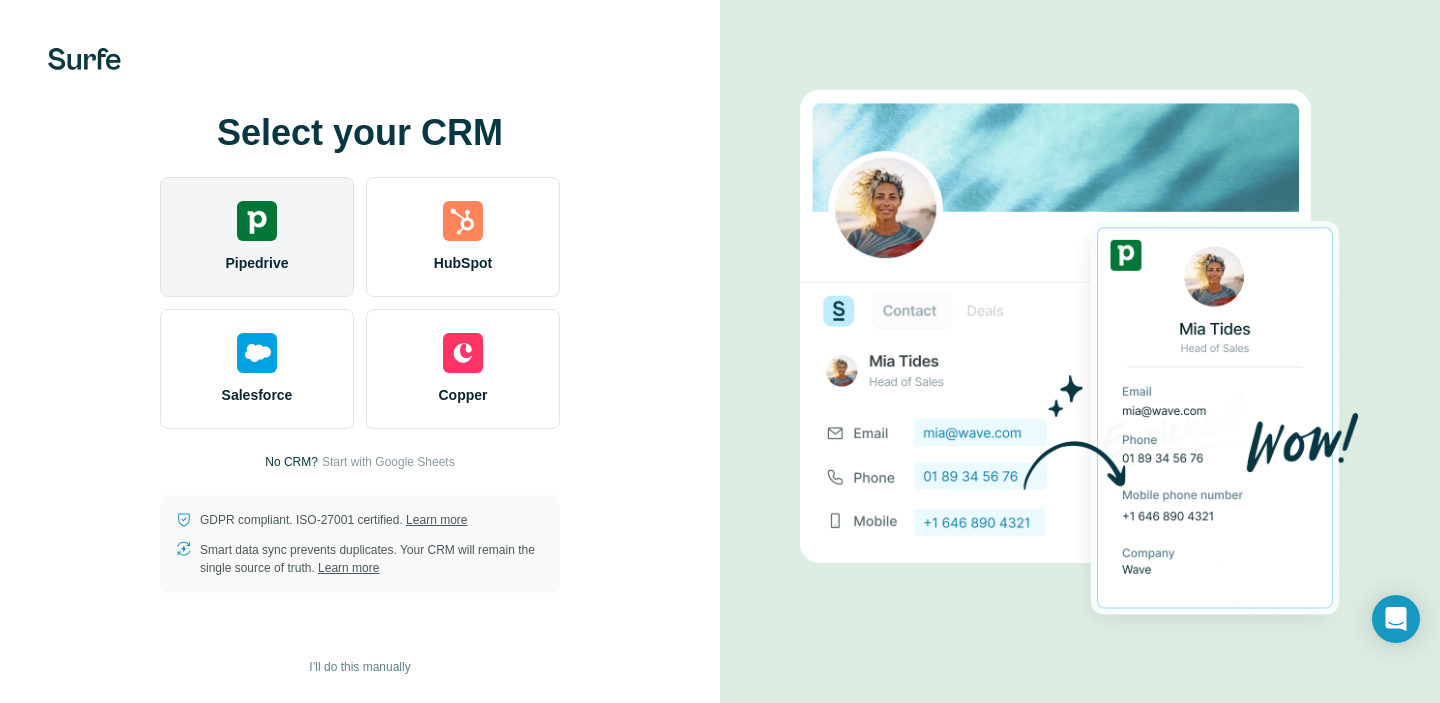 click on "Pipedrive" at bounding box center (257, 237) 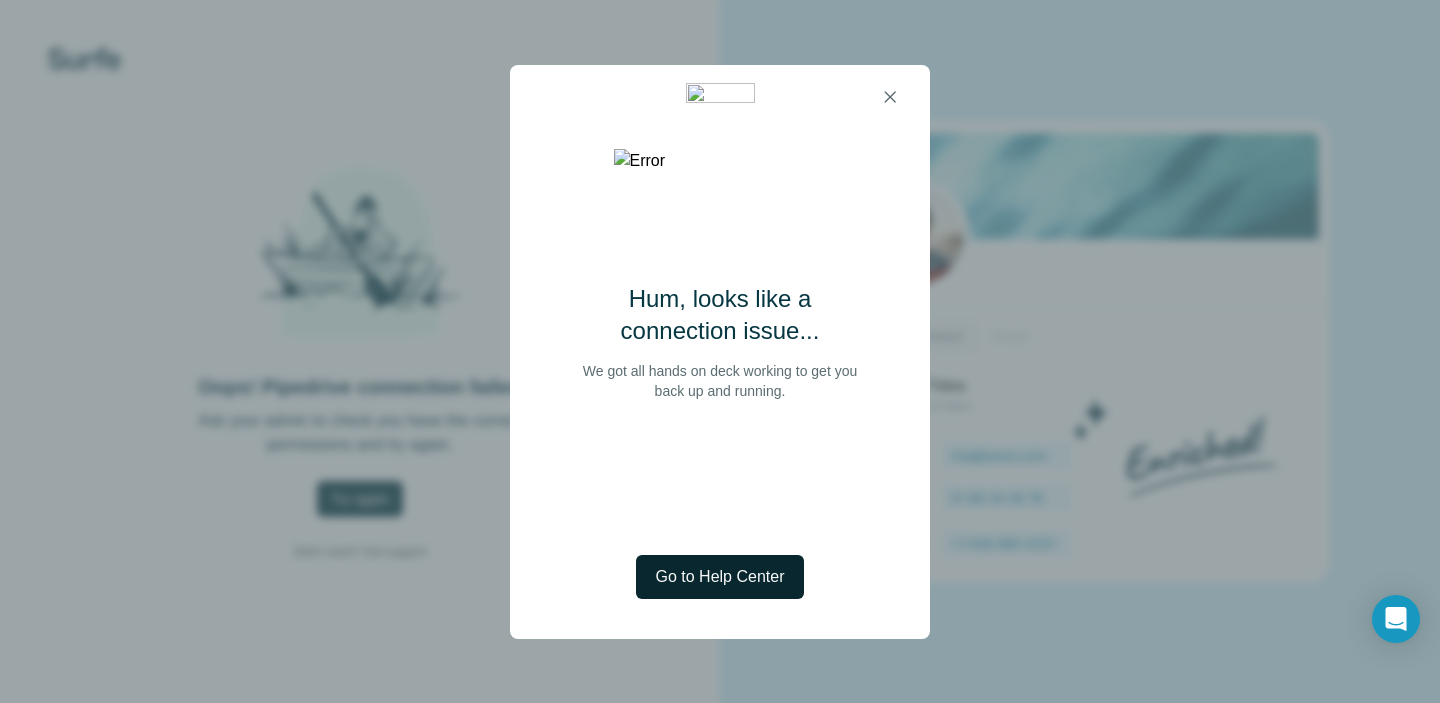 click on "Go to Help Center" at bounding box center (720, 577) 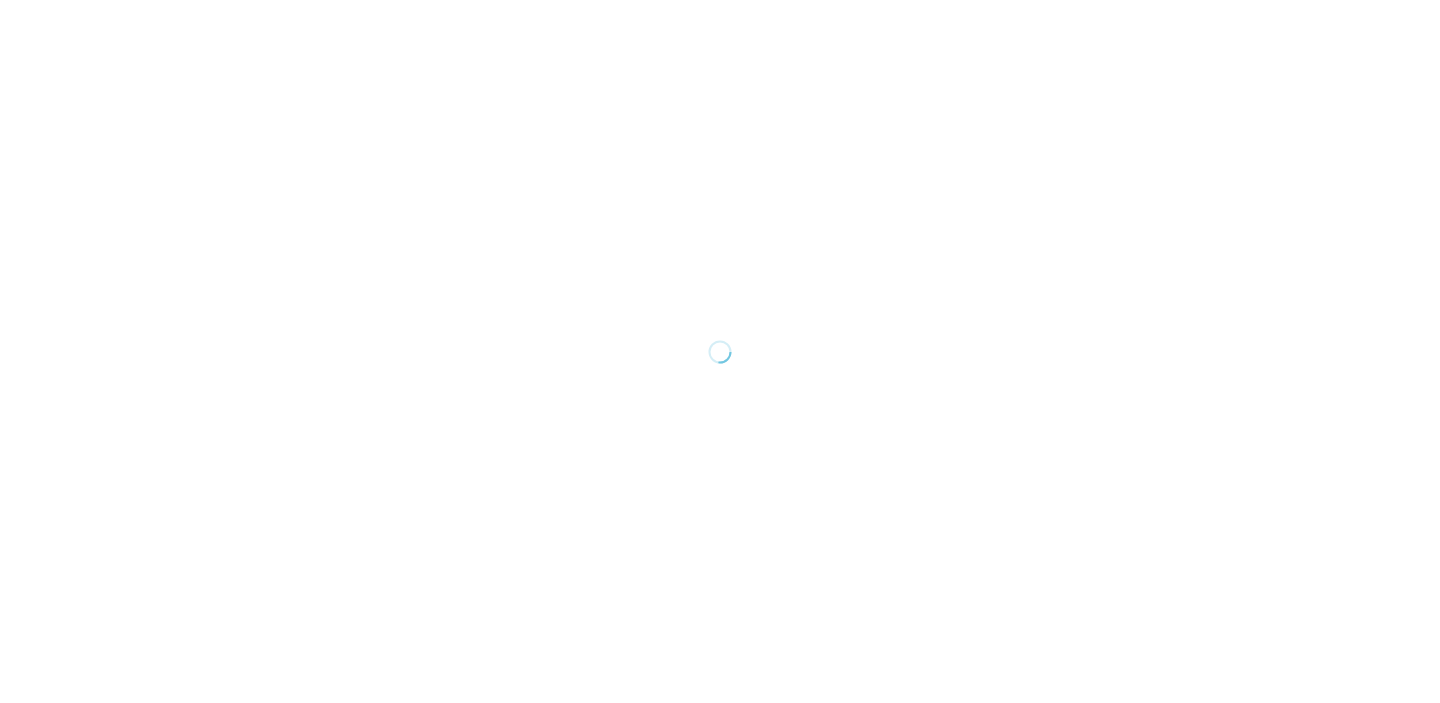 scroll, scrollTop: 0, scrollLeft: 0, axis: both 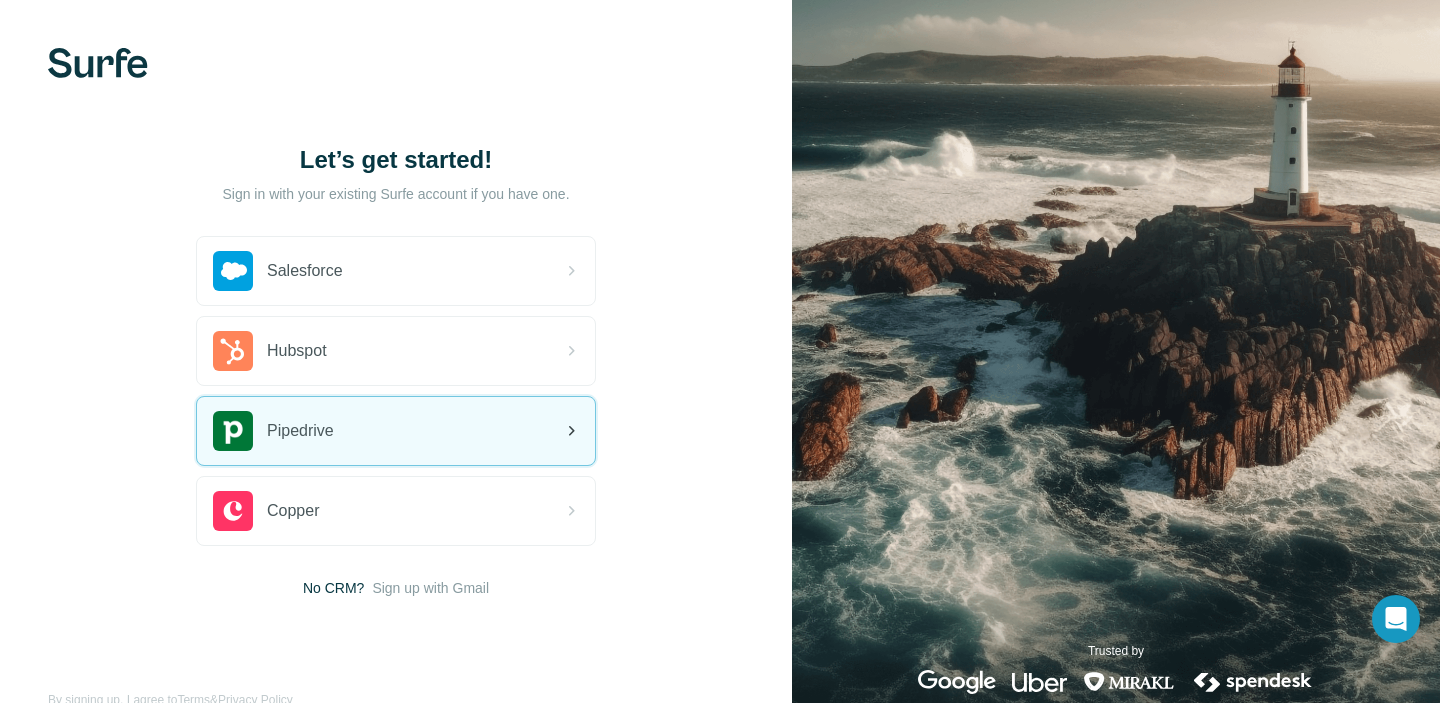 click on "Pipedrive" at bounding box center (396, 431) 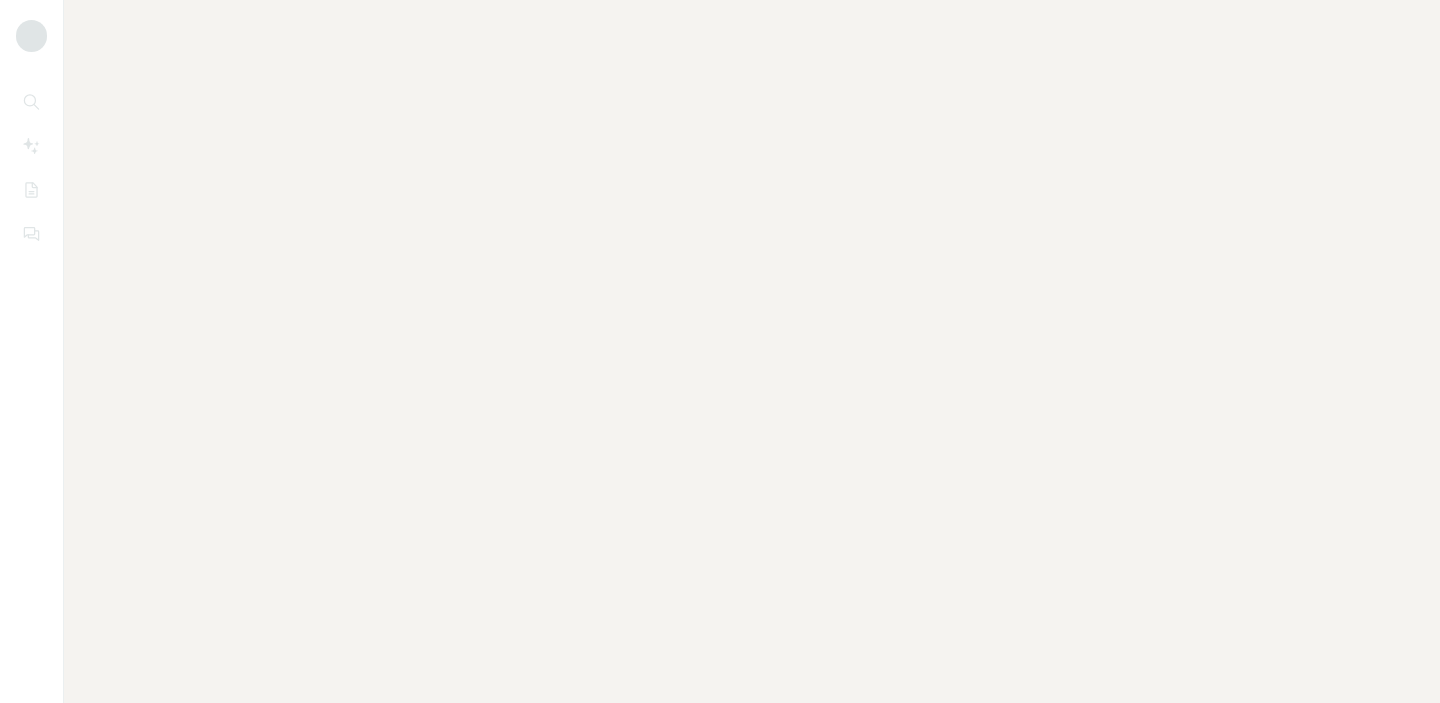 scroll, scrollTop: 0, scrollLeft: 0, axis: both 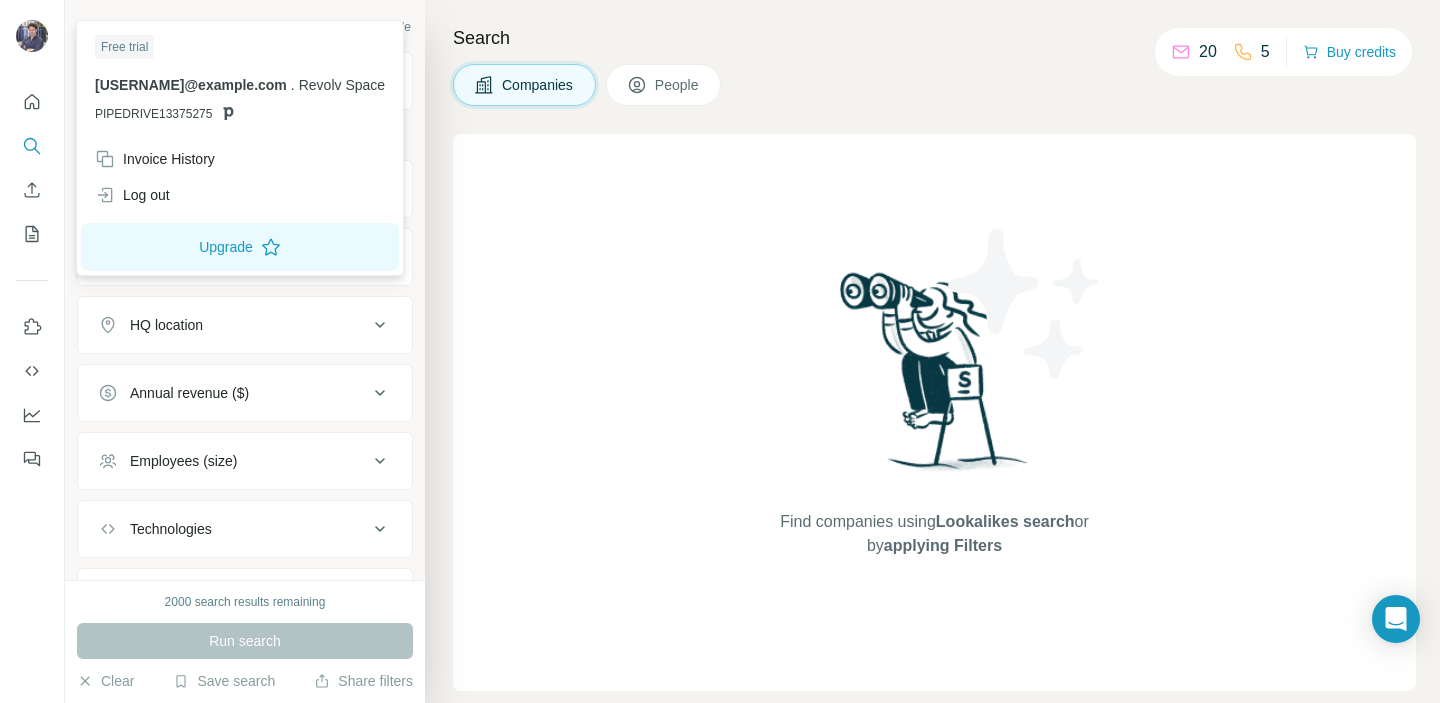 click at bounding box center [32, 36] 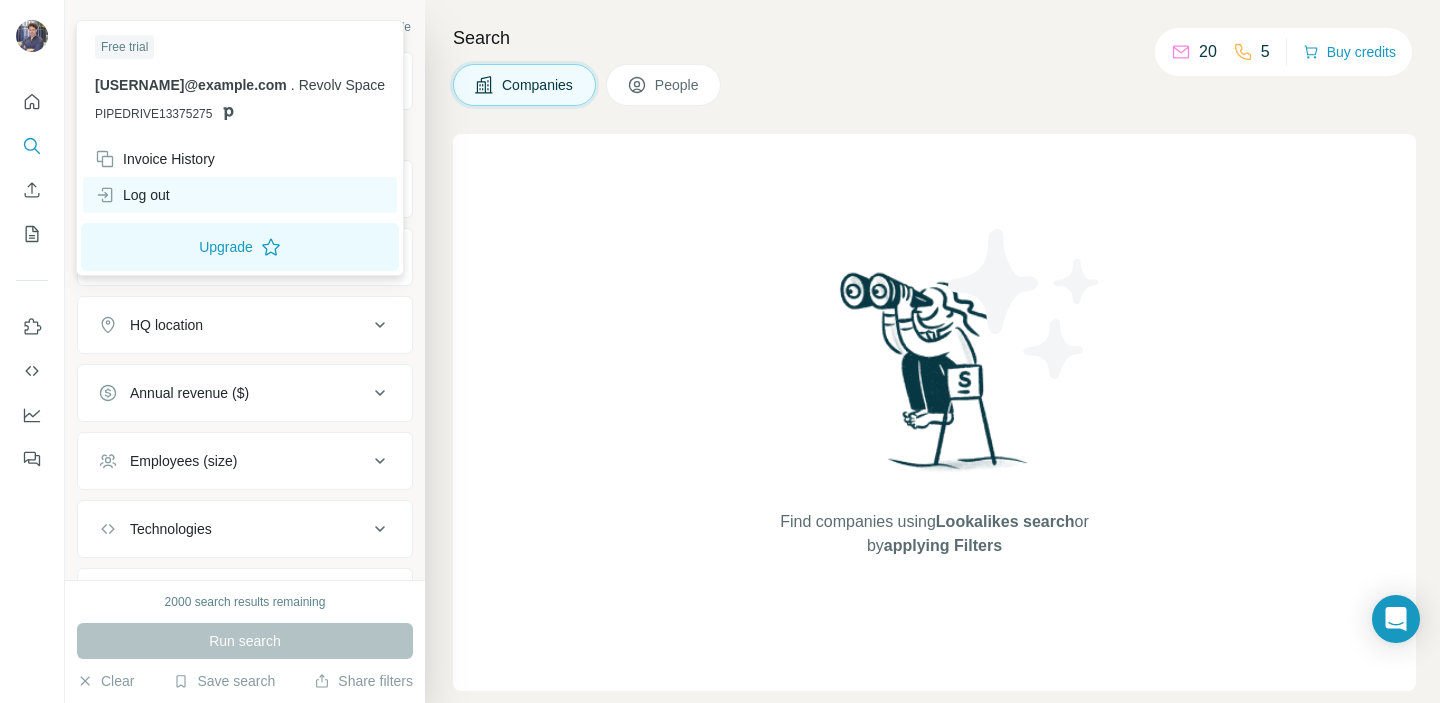 click on "Log out" at bounding box center [132, 195] 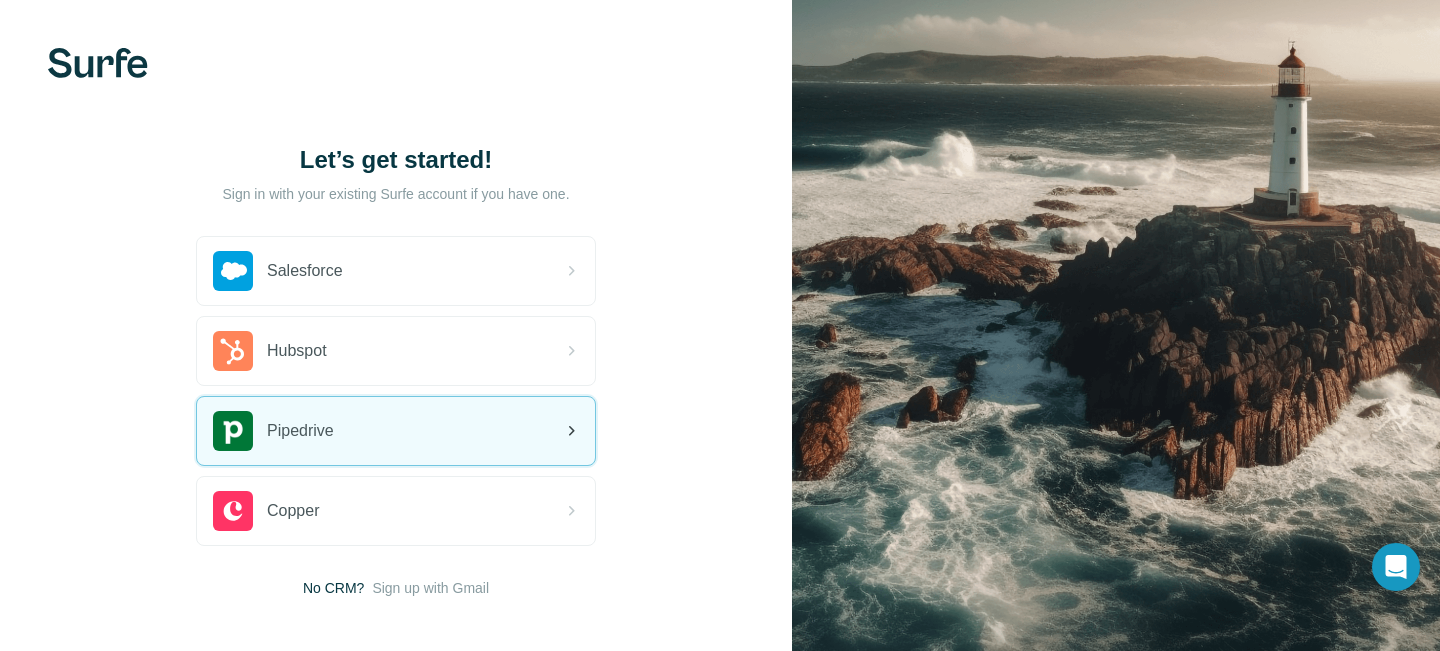 click on "Pipedrive" at bounding box center [396, 431] 